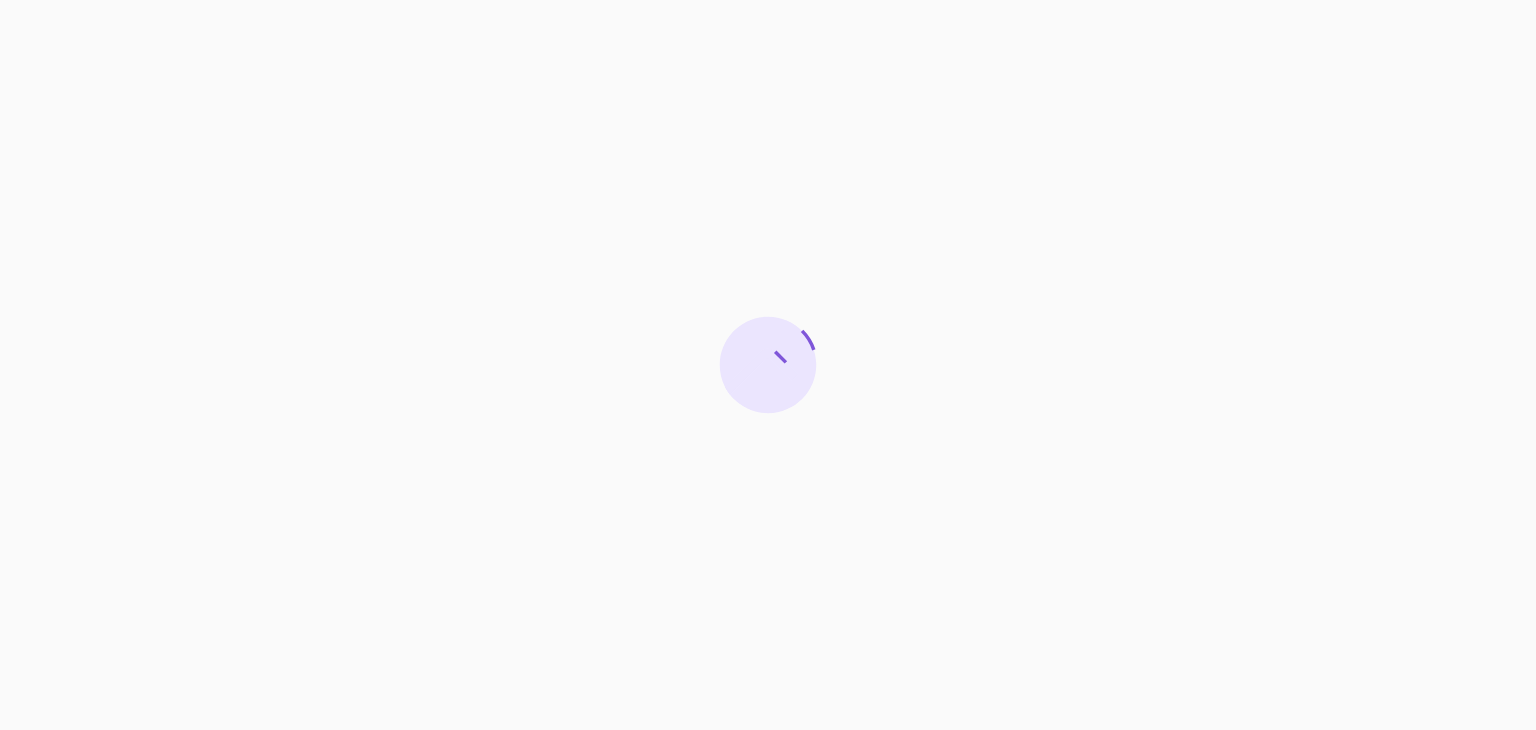 scroll, scrollTop: 0, scrollLeft: 0, axis: both 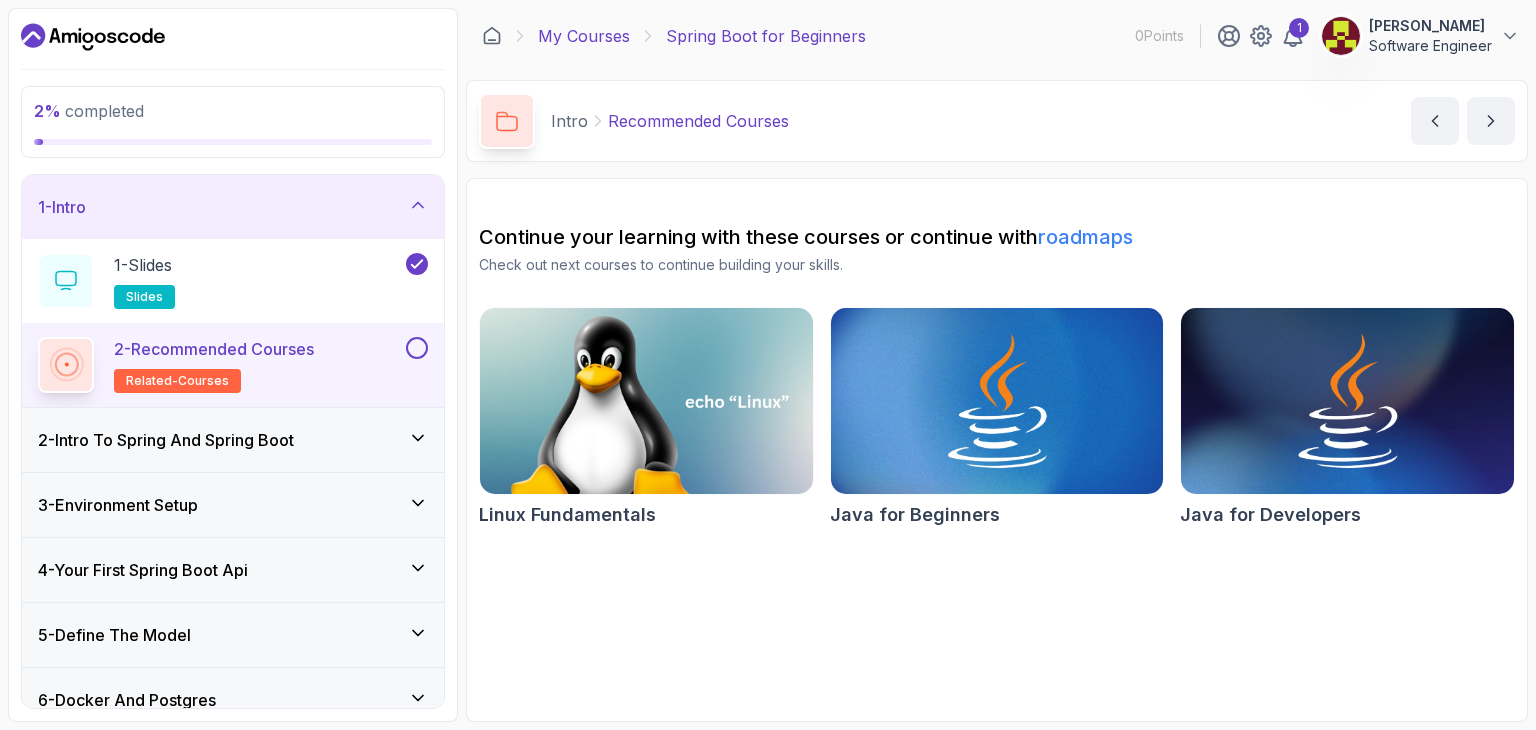 click on "My Courses" at bounding box center [584, 36] 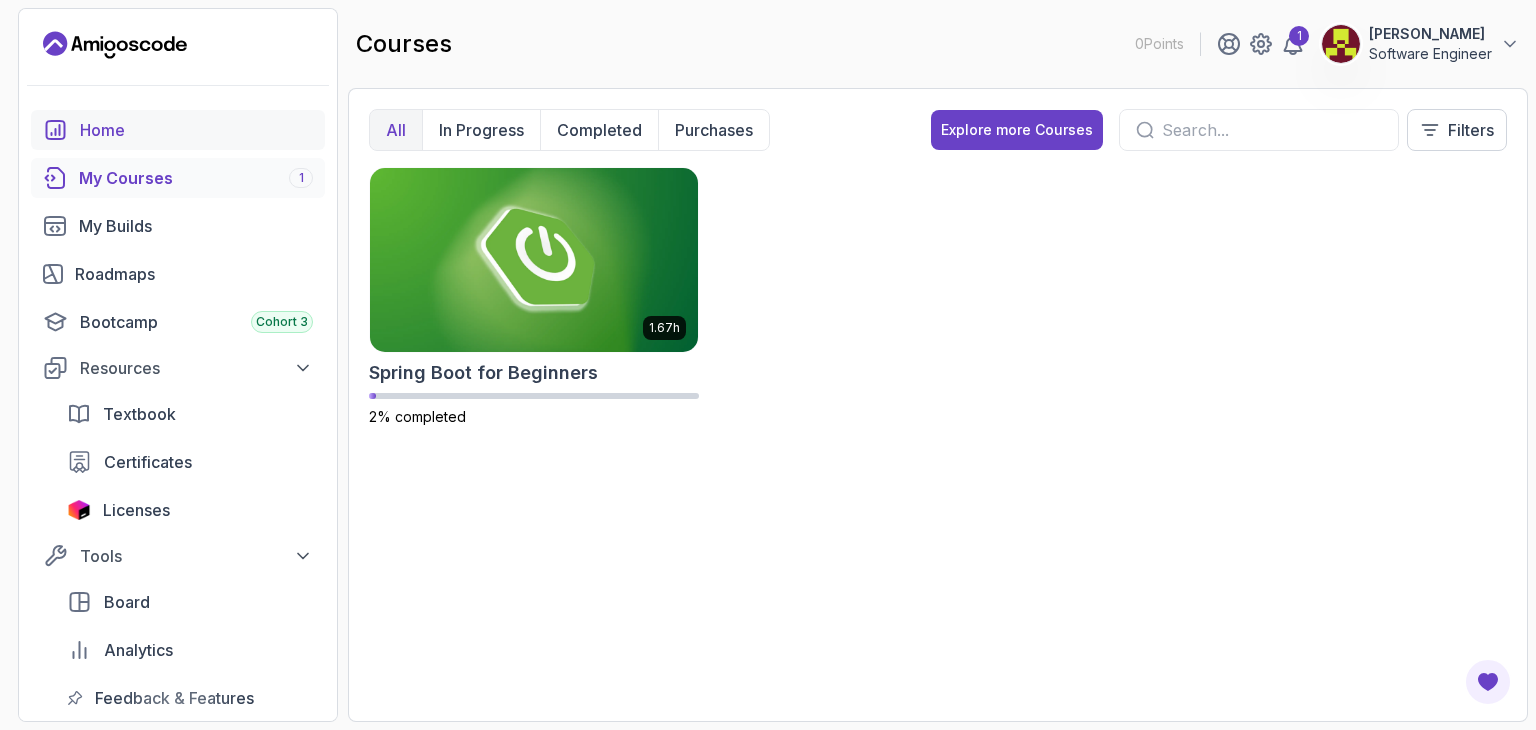 click on "Home" at bounding box center (196, 130) 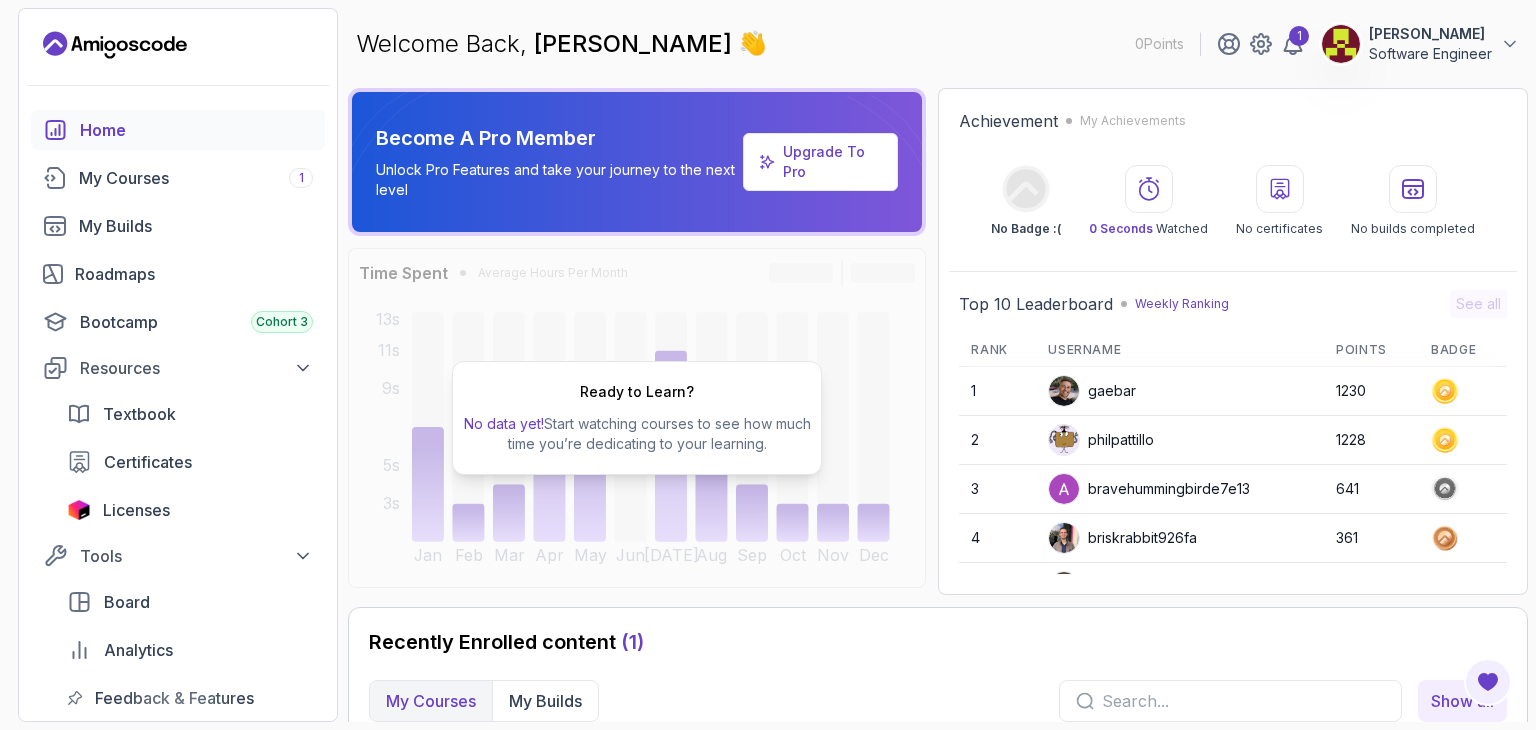scroll, scrollTop: 320, scrollLeft: 0, axis: vertical 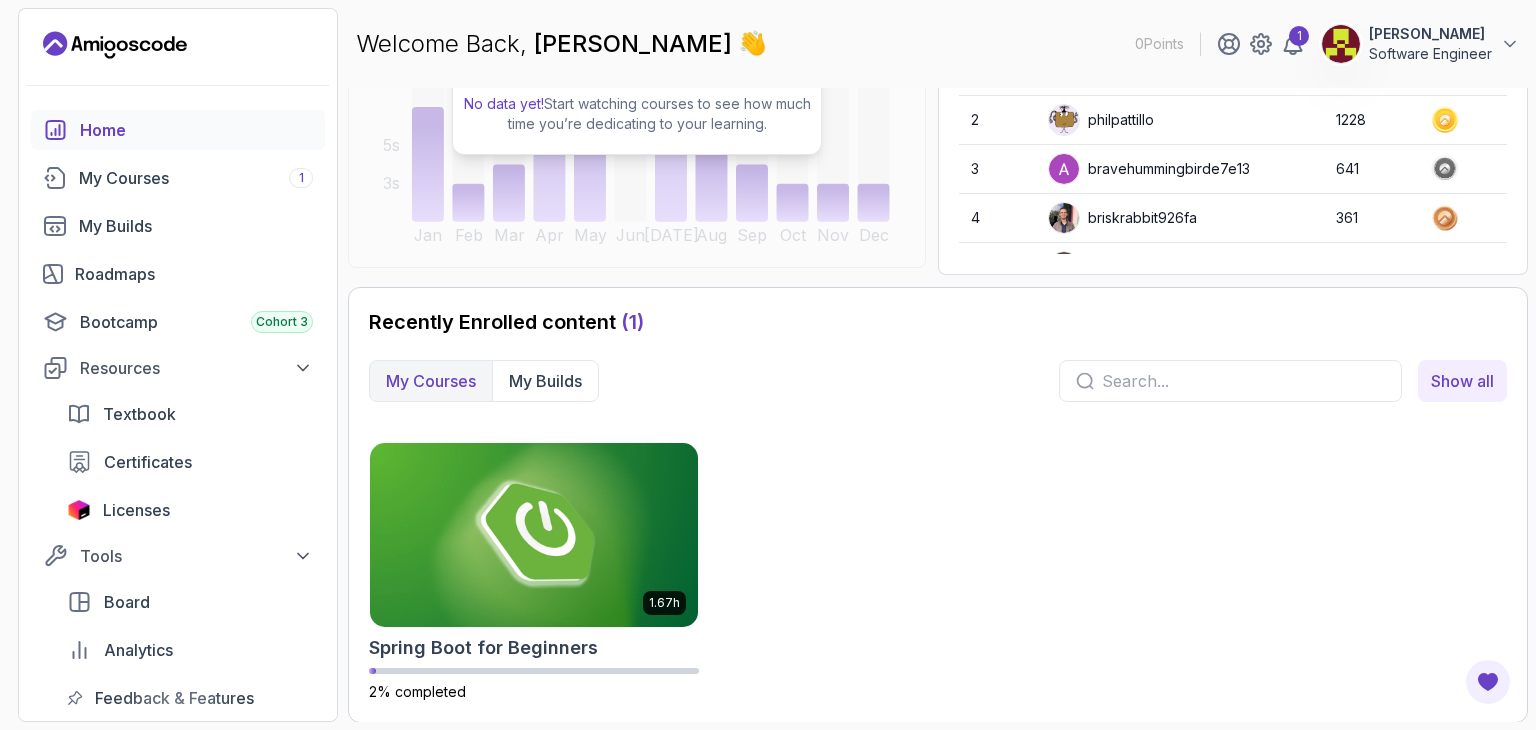 click at bounding box center (1243, 381) 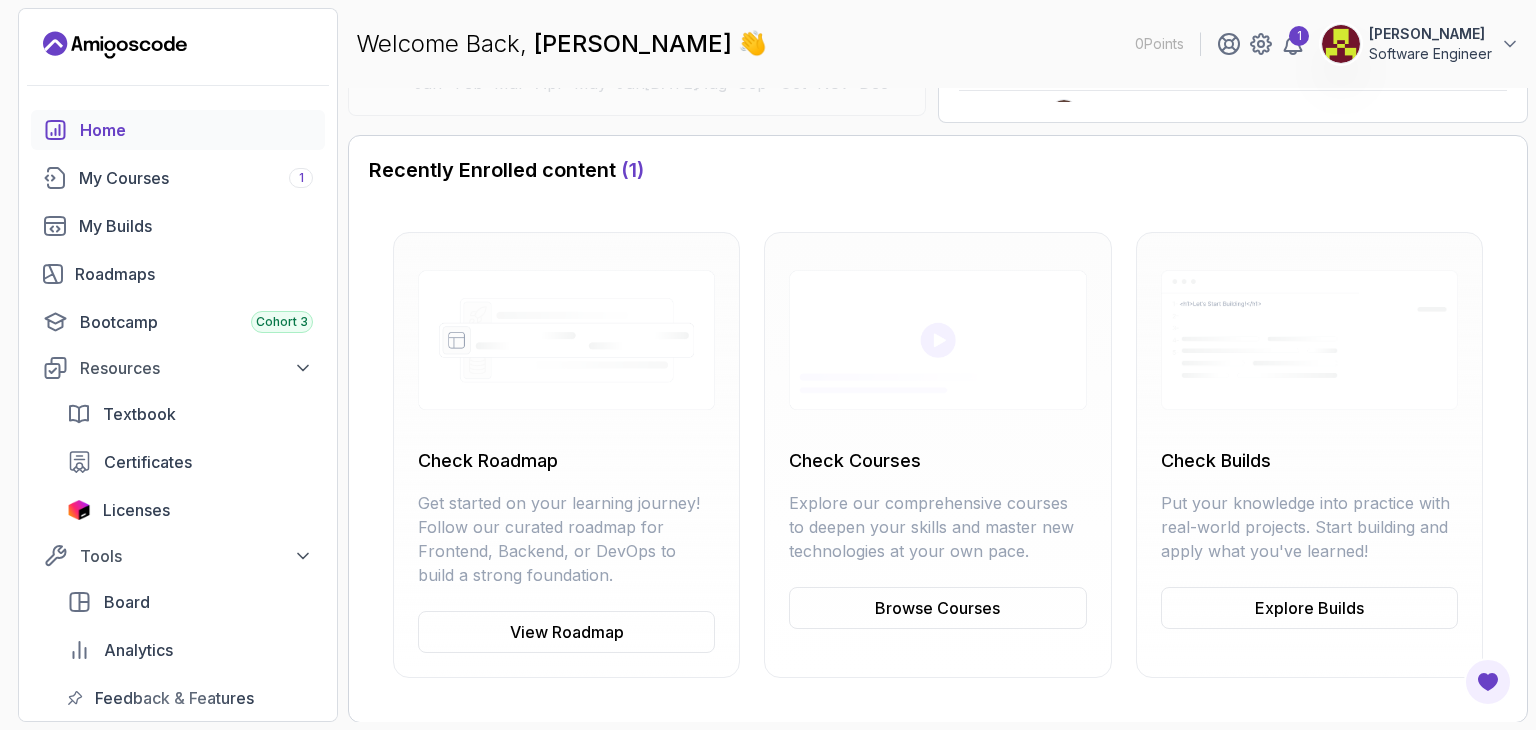 scroll, scrollTop: 0, scrollLeft: 0, axis: both 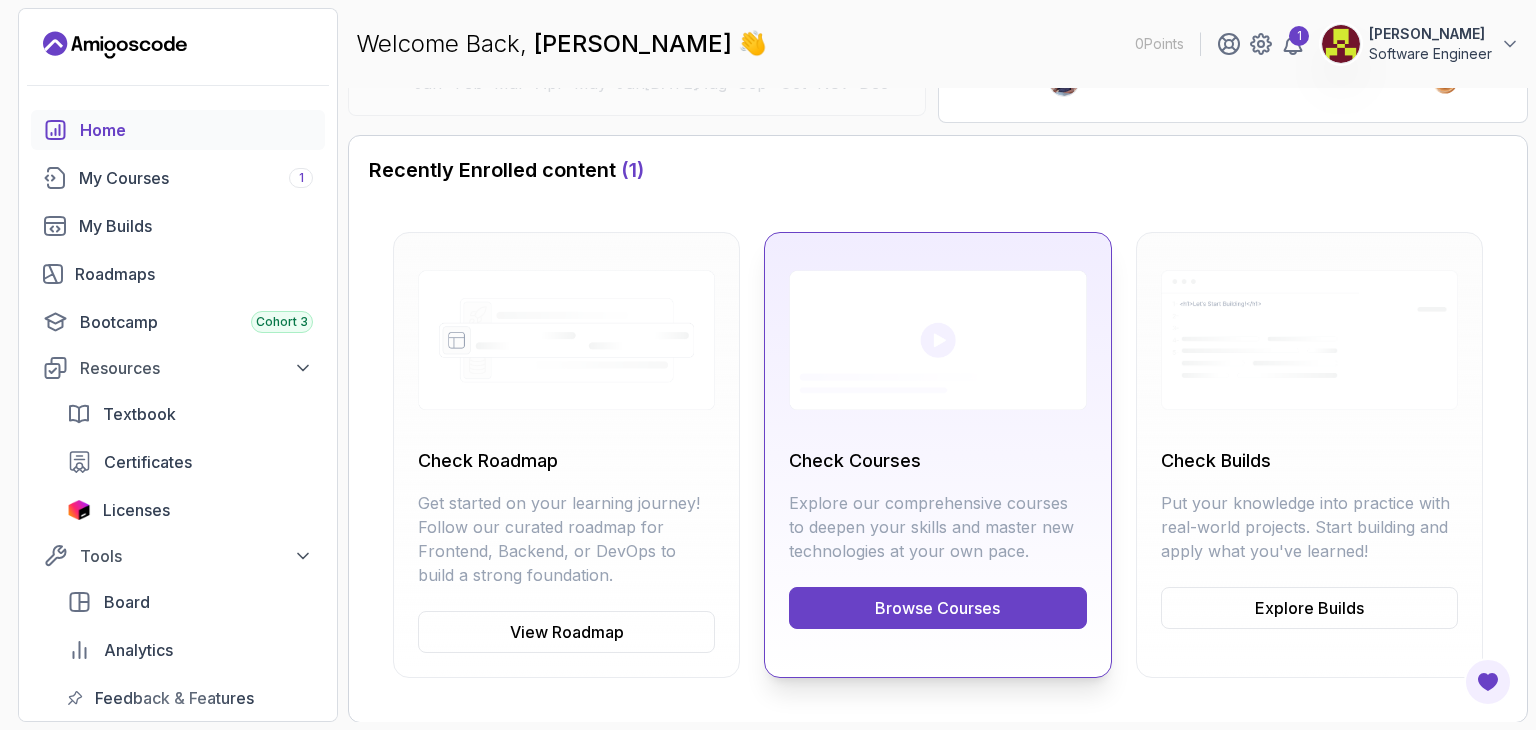 click on "Browse Courses" at bounding box center (937, 608) 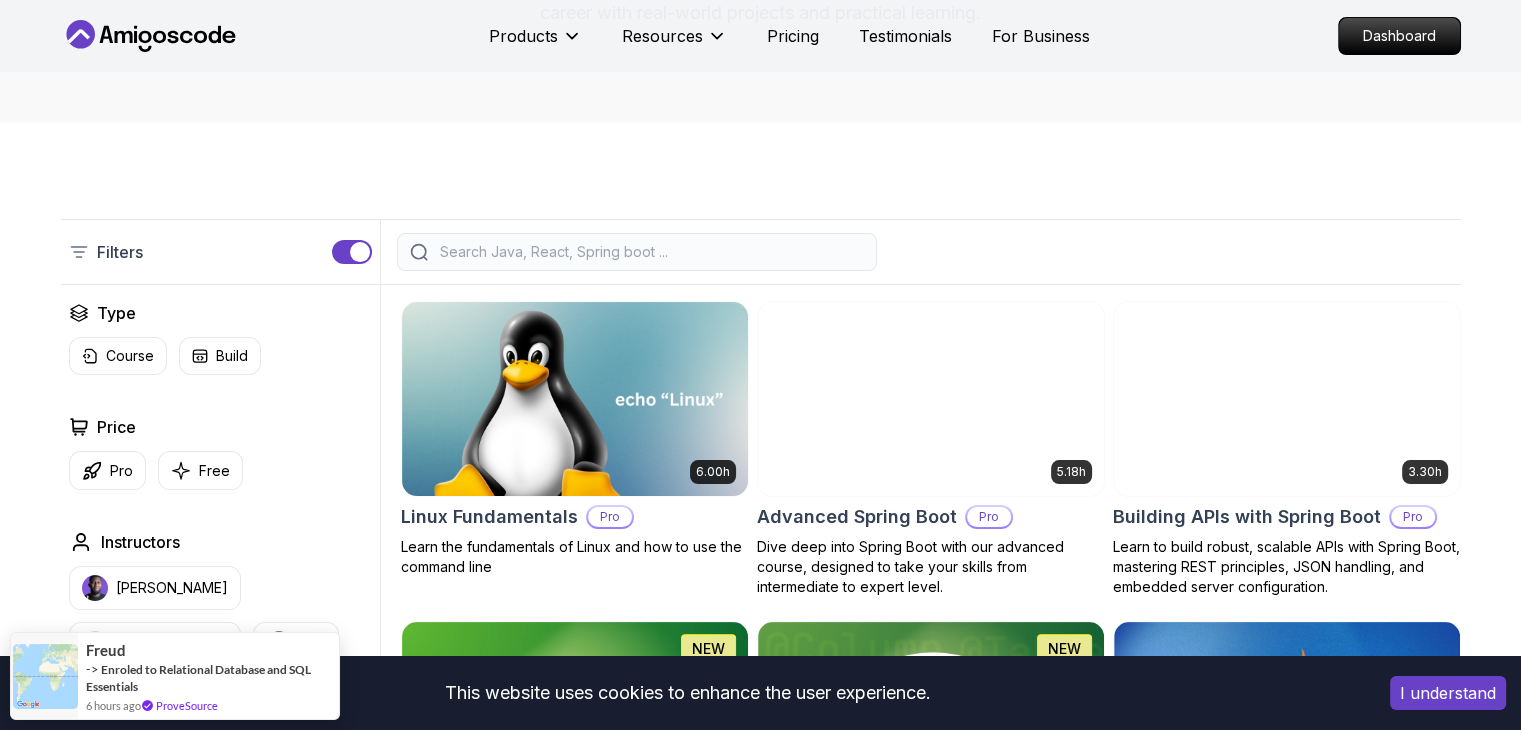 scroll, scrollTop: 324, scrollLeft: 0, axis: vertical 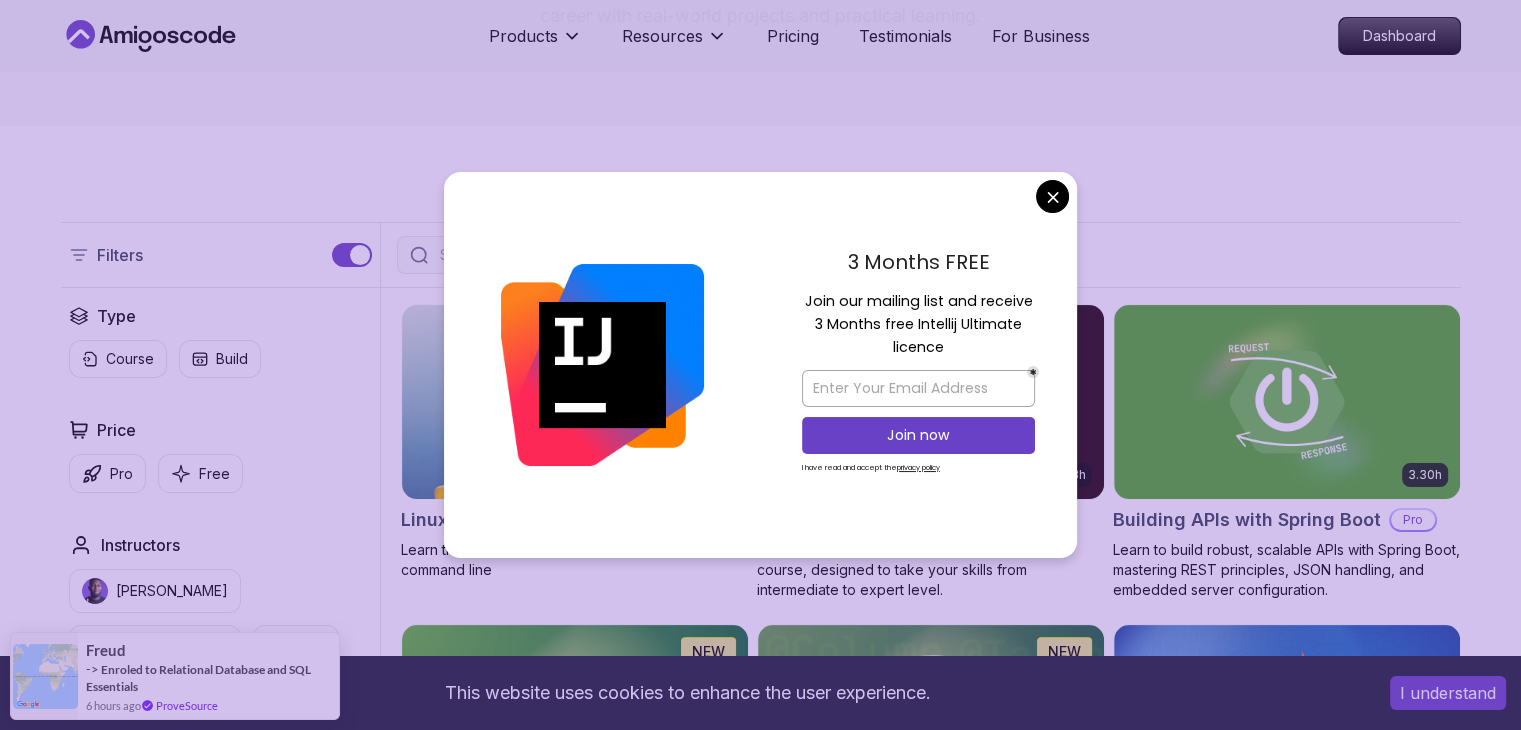 click at bounding box center (602, 365) 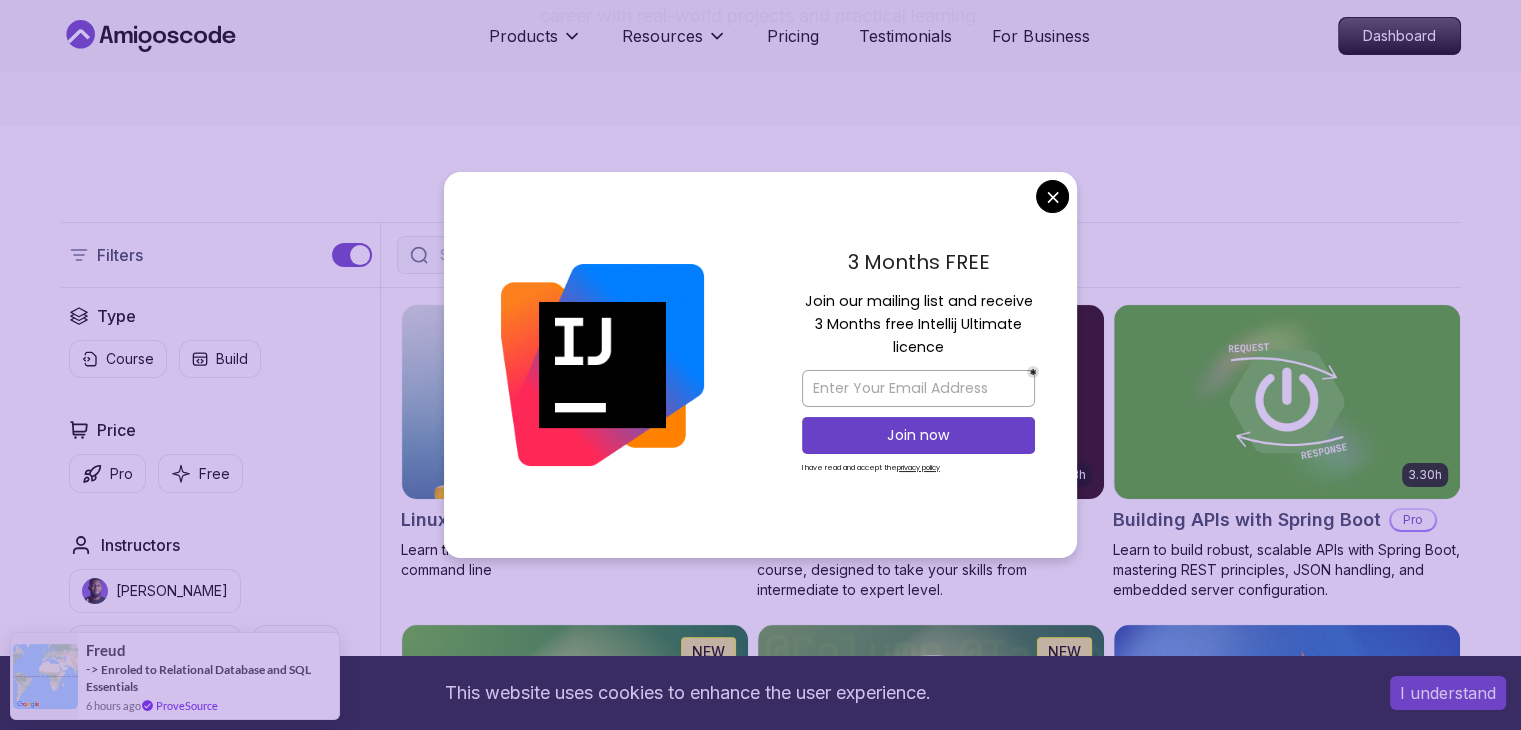 click on "This website uses cookies to enhance the user experience. I understand Products Resources Pricing Testimonials For Business Dashboard Products Resources Pricing Testimonials For Business Dashboard All Courses Learn Java, Spring Boot, DevOps & More with Amigoscode Premium Courses Master in-demand skills like Java, Spring Boot, DevOps, React, and more through hands-on, expert-led courses. Advance your software development career with real-world projects and practical learning. Filters Filters Type Course Build Price Pro Free Instructors [PERSON_NAME] [PERSON_NAME] Duration 0-1 Hour 1-3 Hours +3 Hours Track Front End Back End Dev Ops Full Stack Level Junior Mid-level Senior 6.00h Linux Fundamentals Pro Learn the fundamentals of Linux and how to use the command line 5.18h Advanced Spring Boot Pro Dive deep into Spring Boot with our advanced course, designed to take your skills from intermediate to expert level. 3.30h Building APIs with Spring Boot Pro 1.67h NEW Spring Boot for Beginners 6.65h NEW Spring Data JPA Pro" at bounding box center [760, 4661] 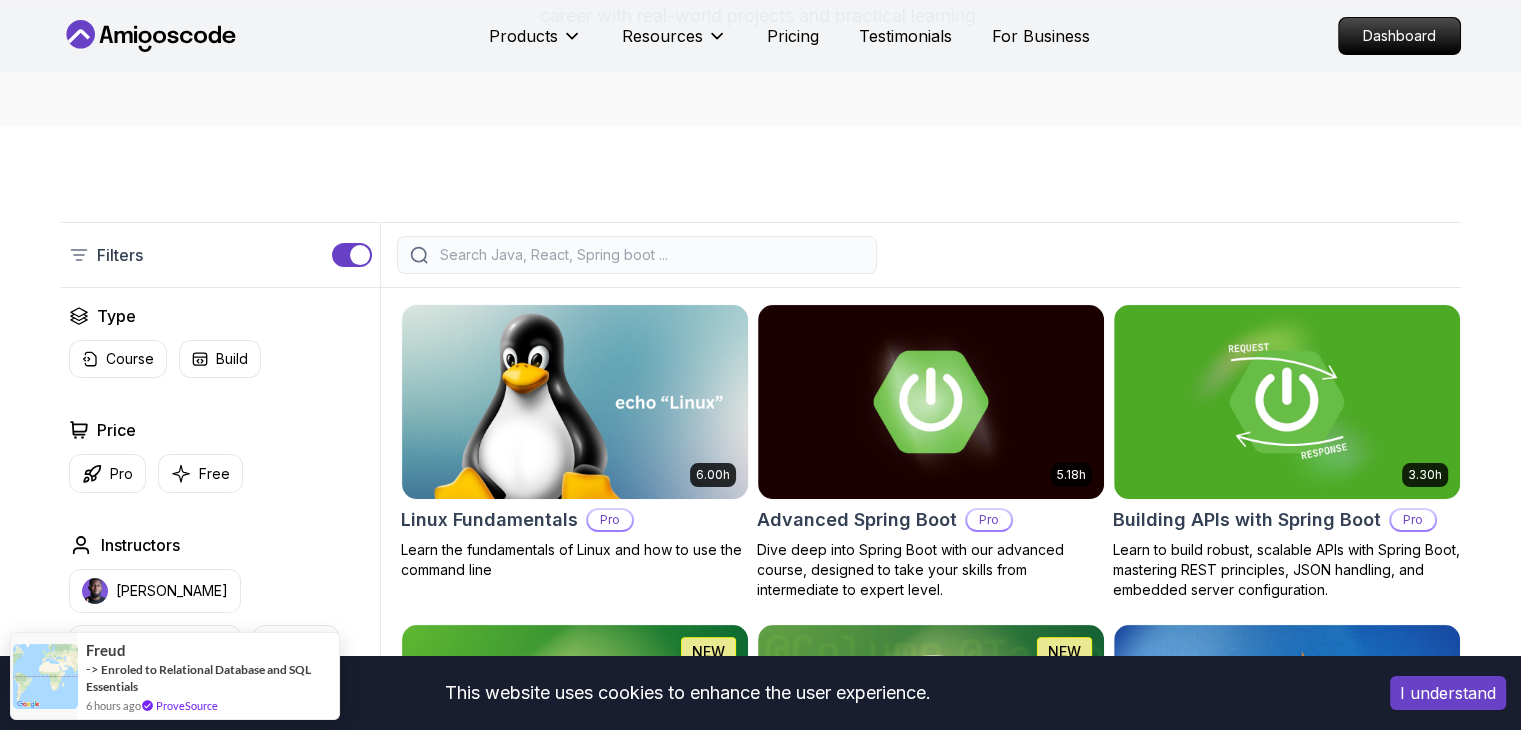 click at bounding box center [650, 255] 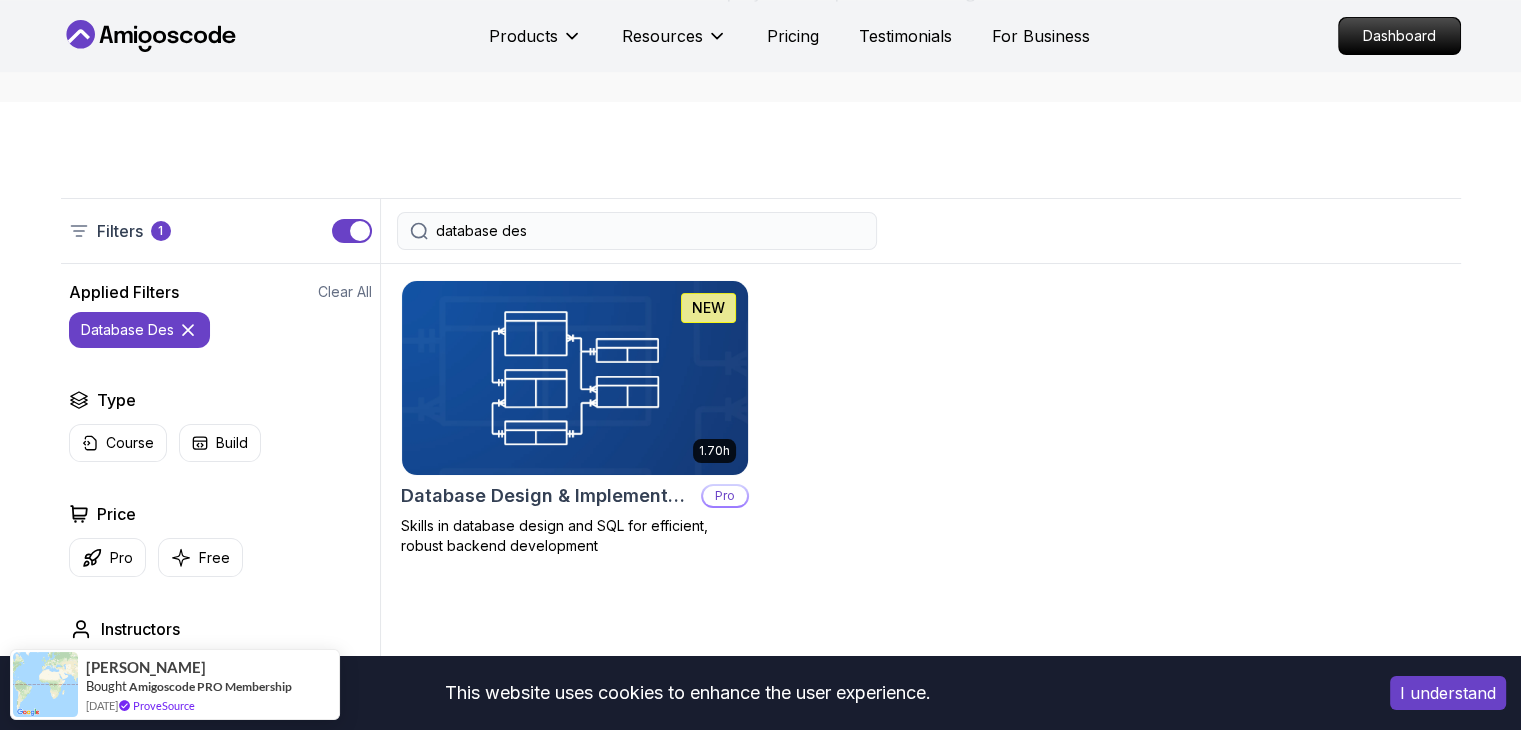 scroll, scrollTop: 348, scrollLeft: 0, axis: vertical 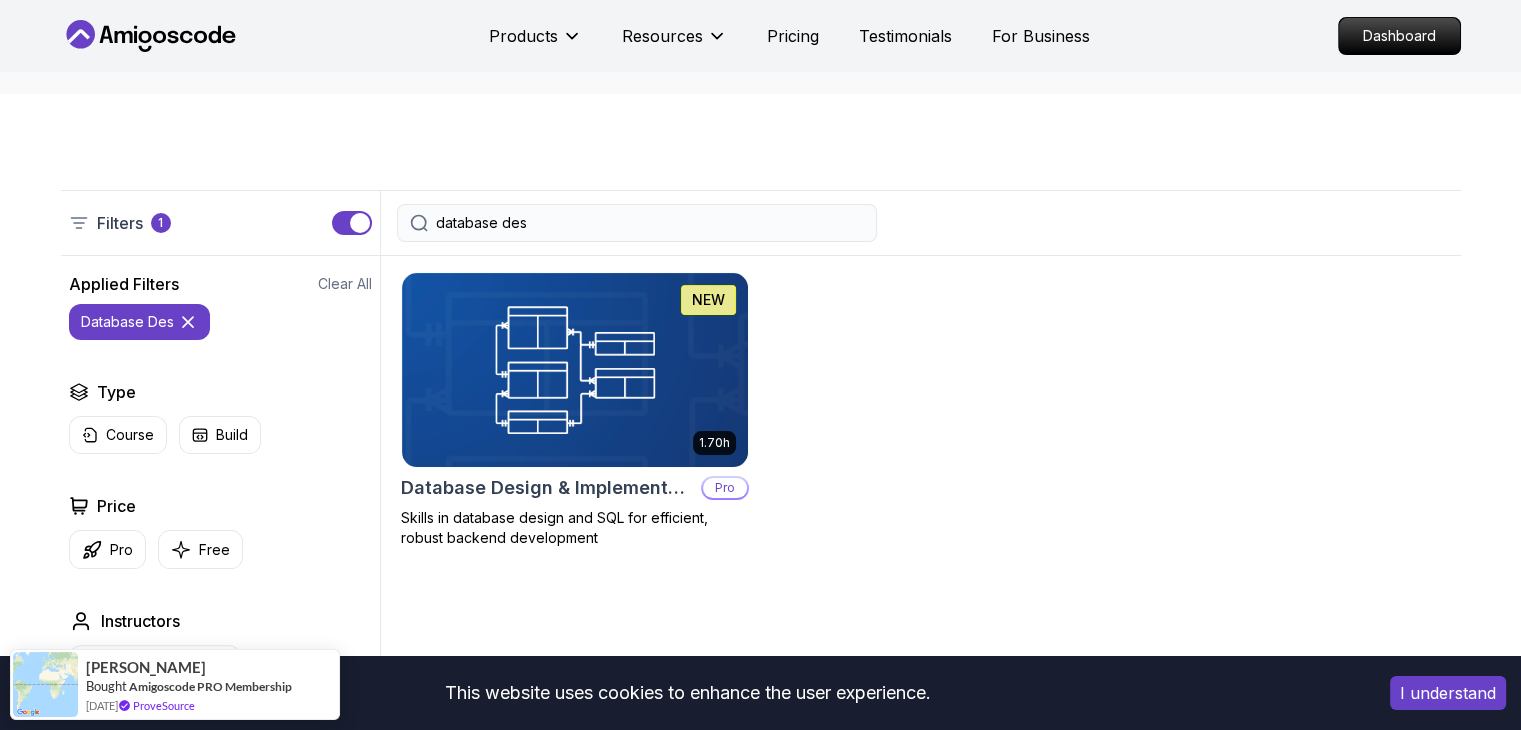 drag, startPoint x: 556, startPoint y: 220, endPoint x: 360, endPoint y: 207, distance: 196.43065 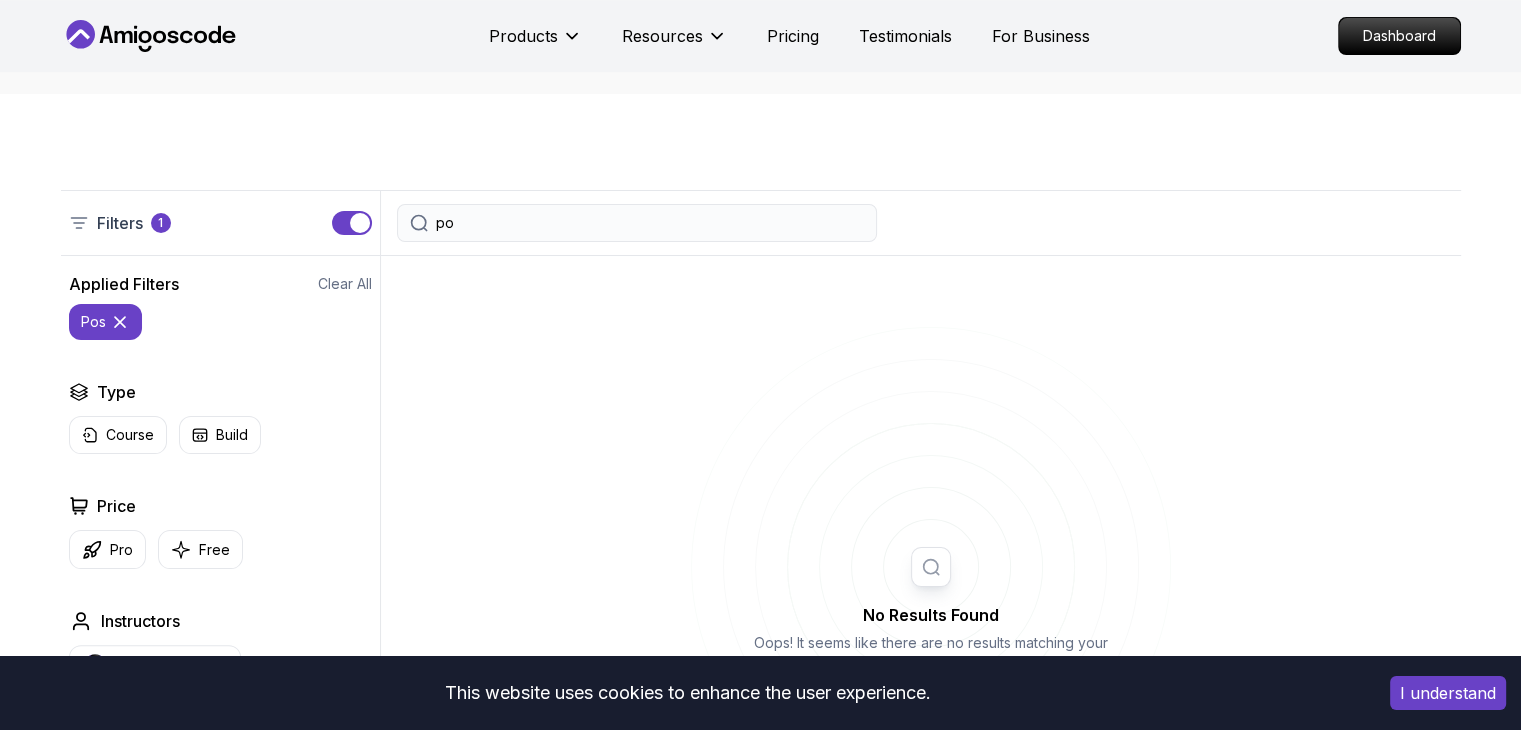 type on "p" 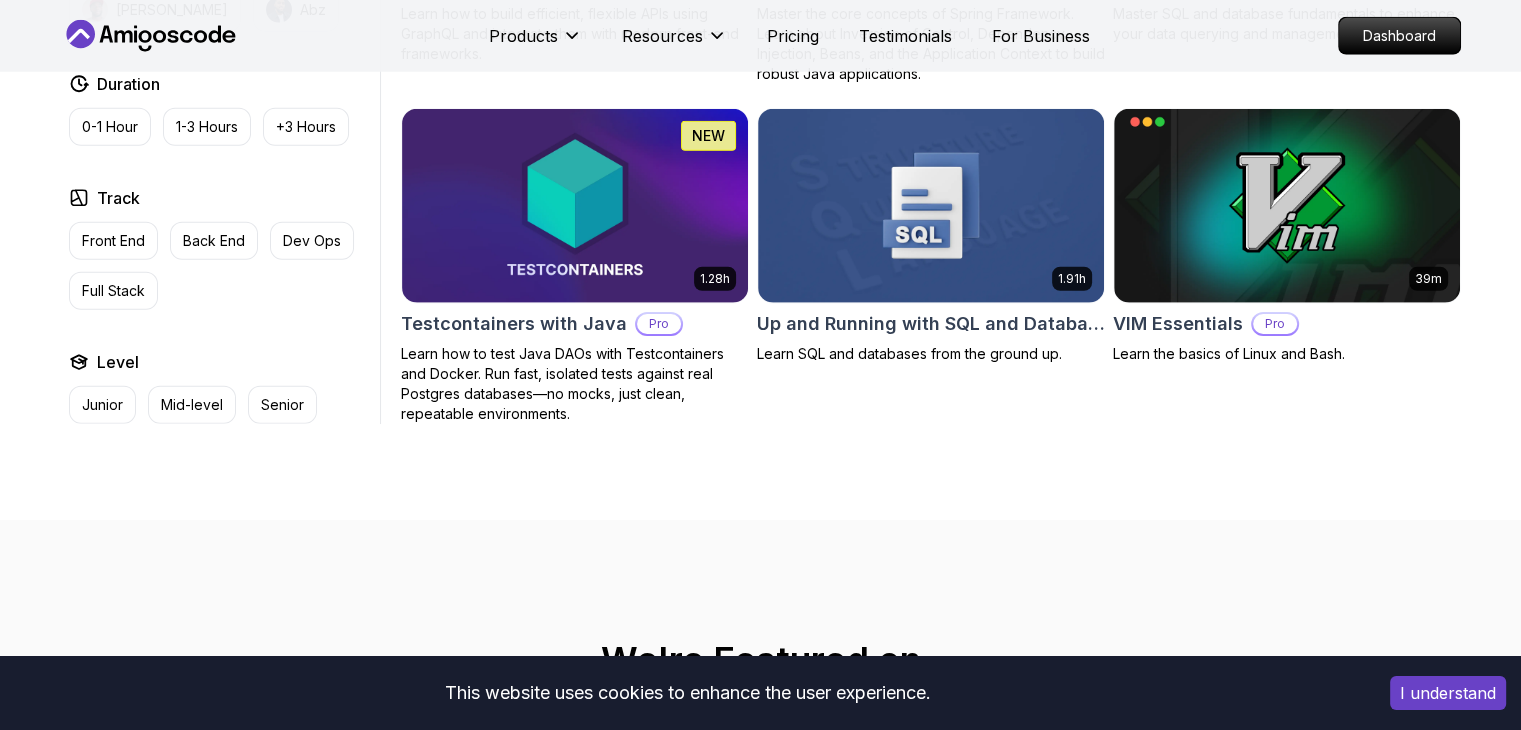 scroll, scrollTop: 5280, scrollLeft: 0, axis: vertical 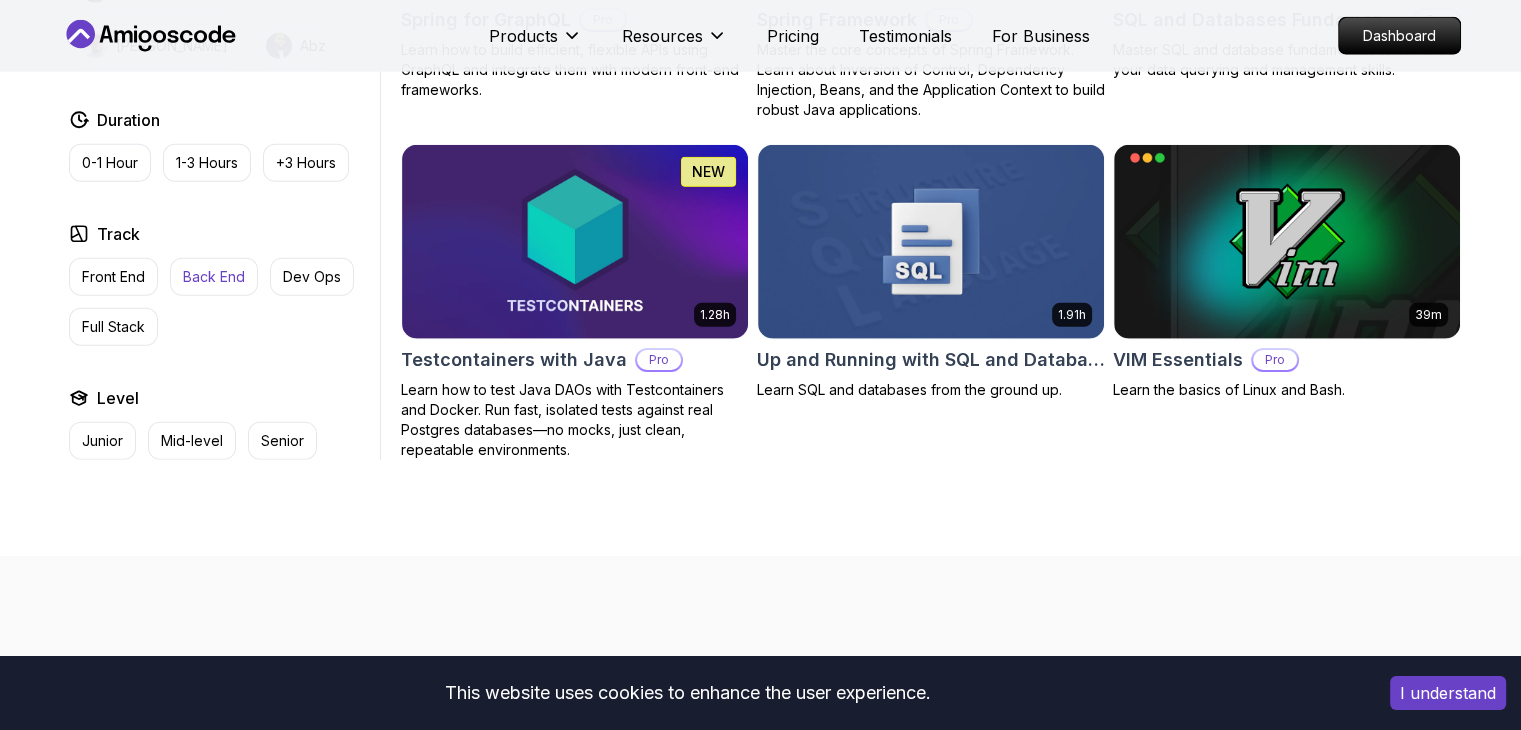 click on "Back End" at bounding box center (214, 277) 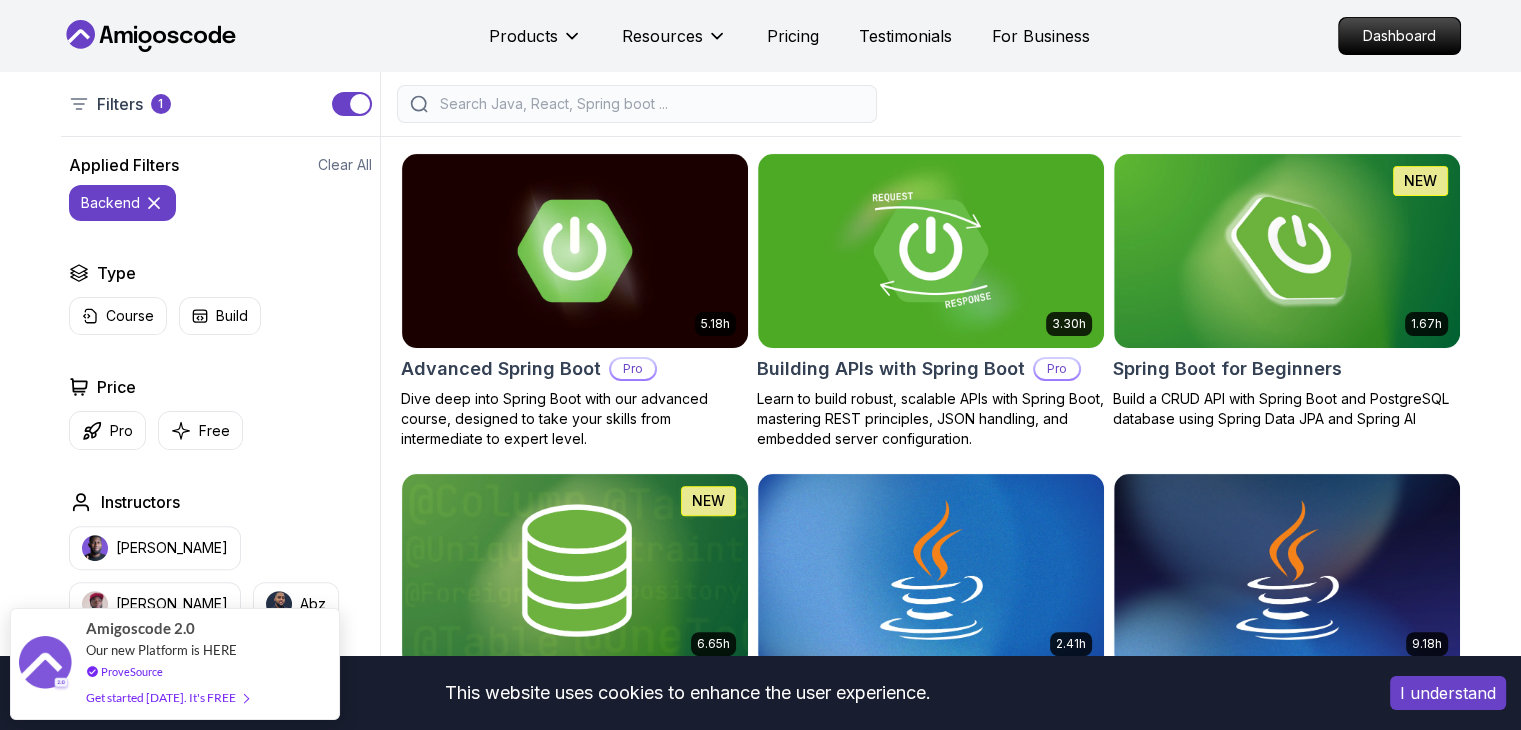 scroll, scrollTop: 474, scrollLeft: 0, axis: vertical 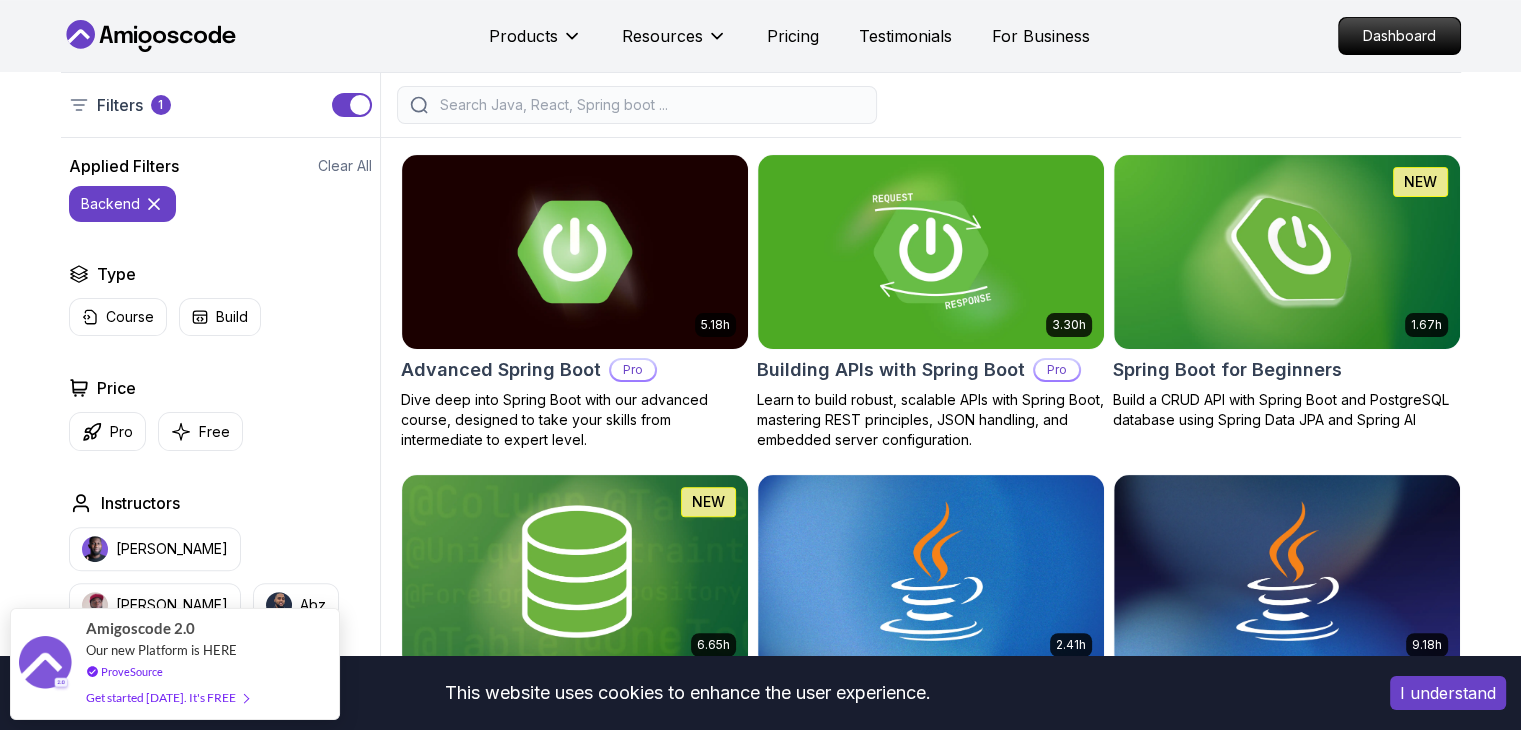click at bounding box center [650, 105] 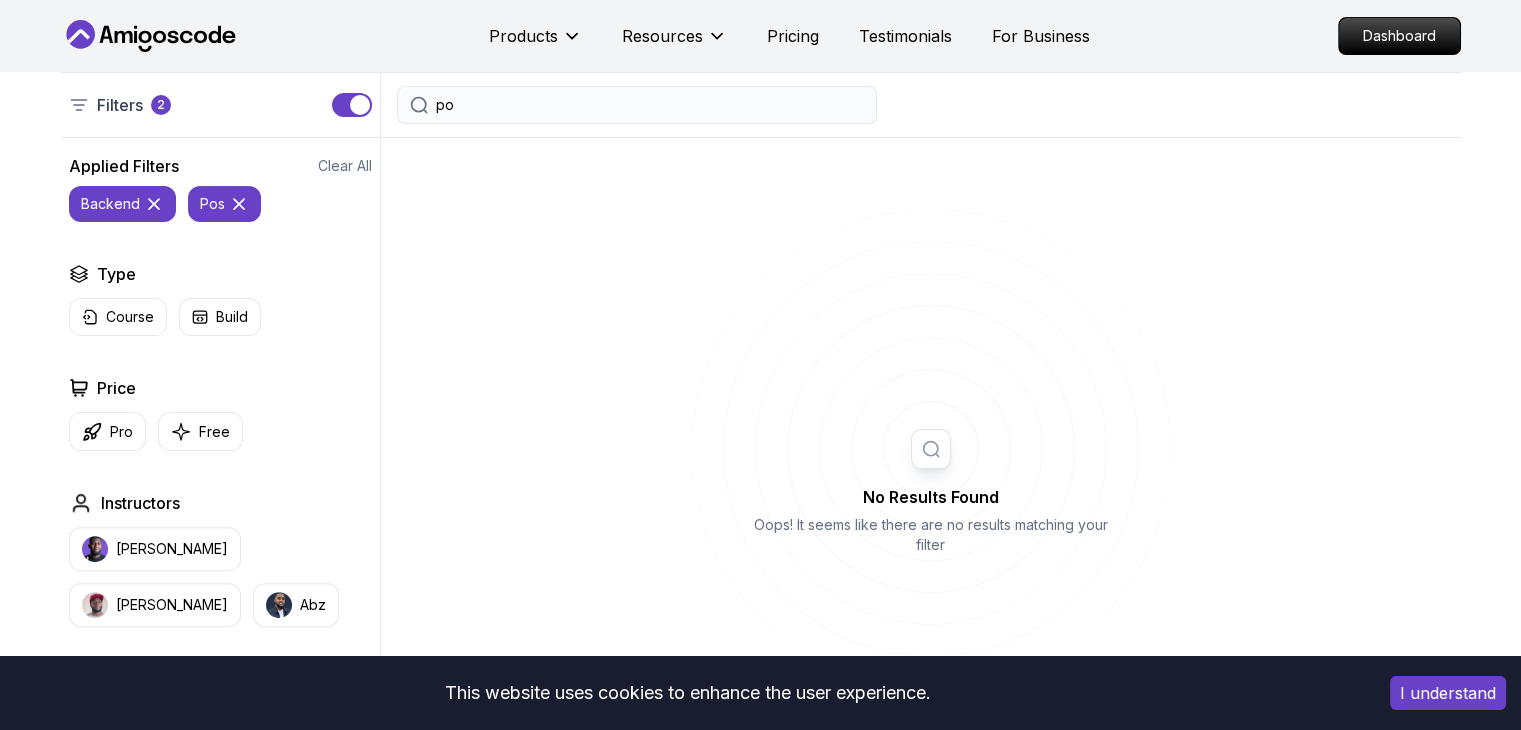 type on "p" 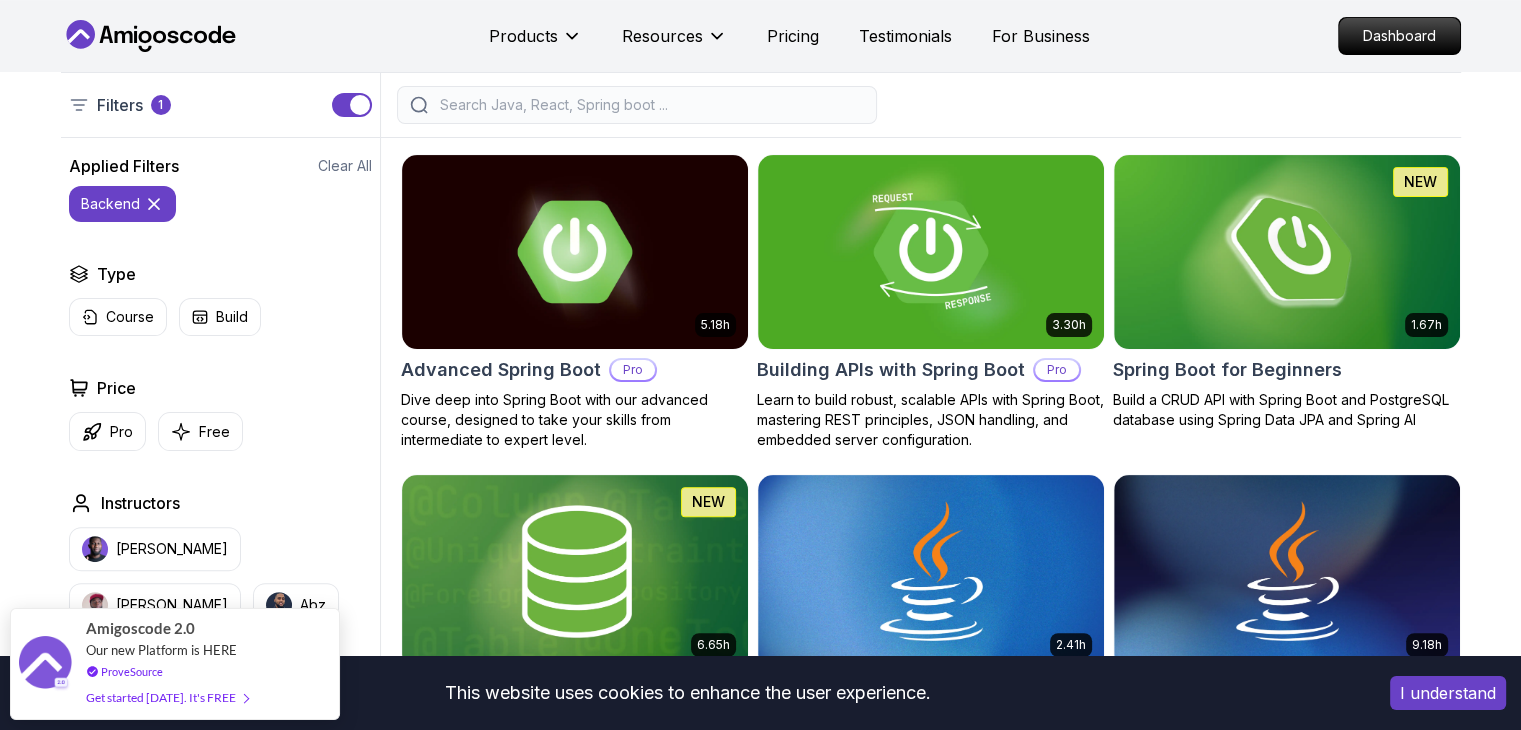 type 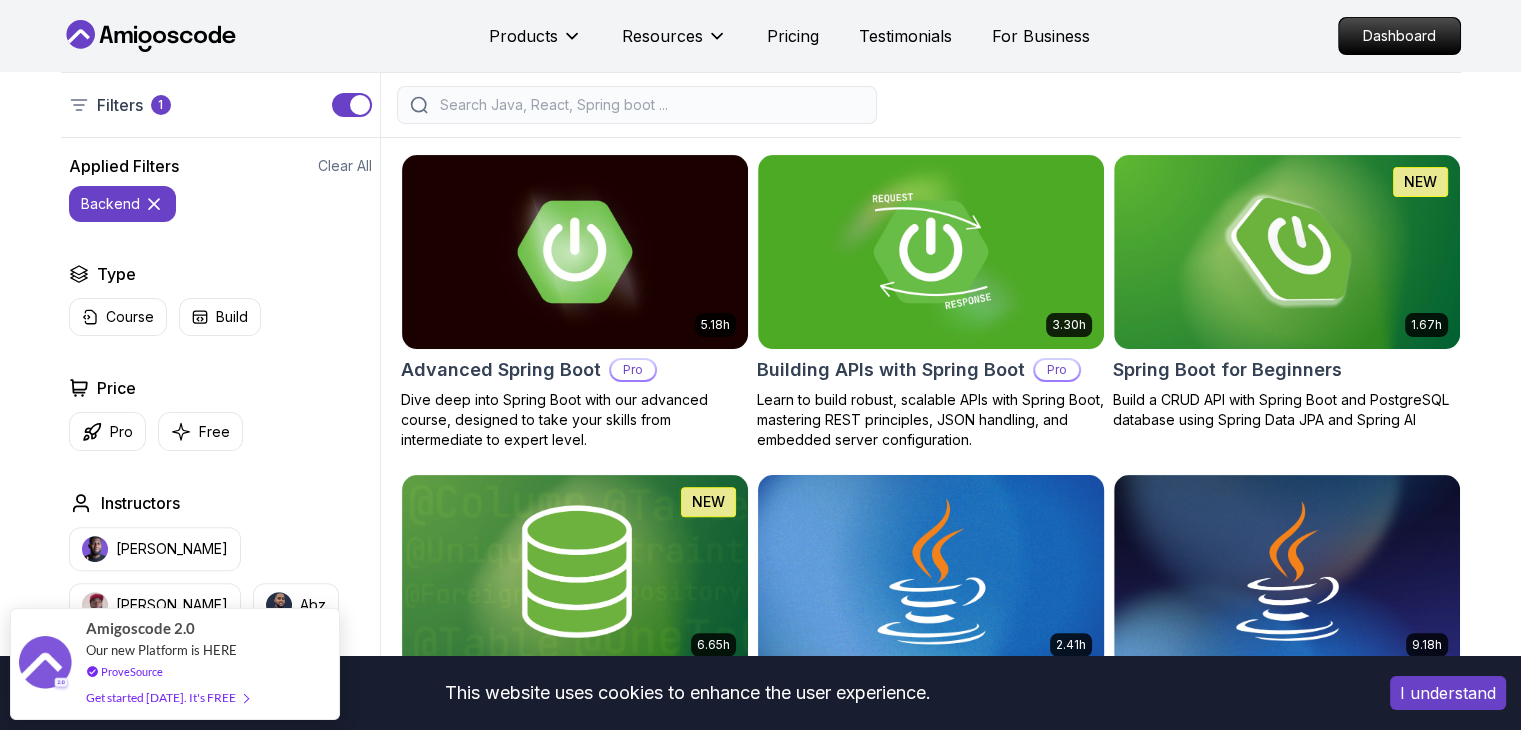 click at bounding box center [930, 571] 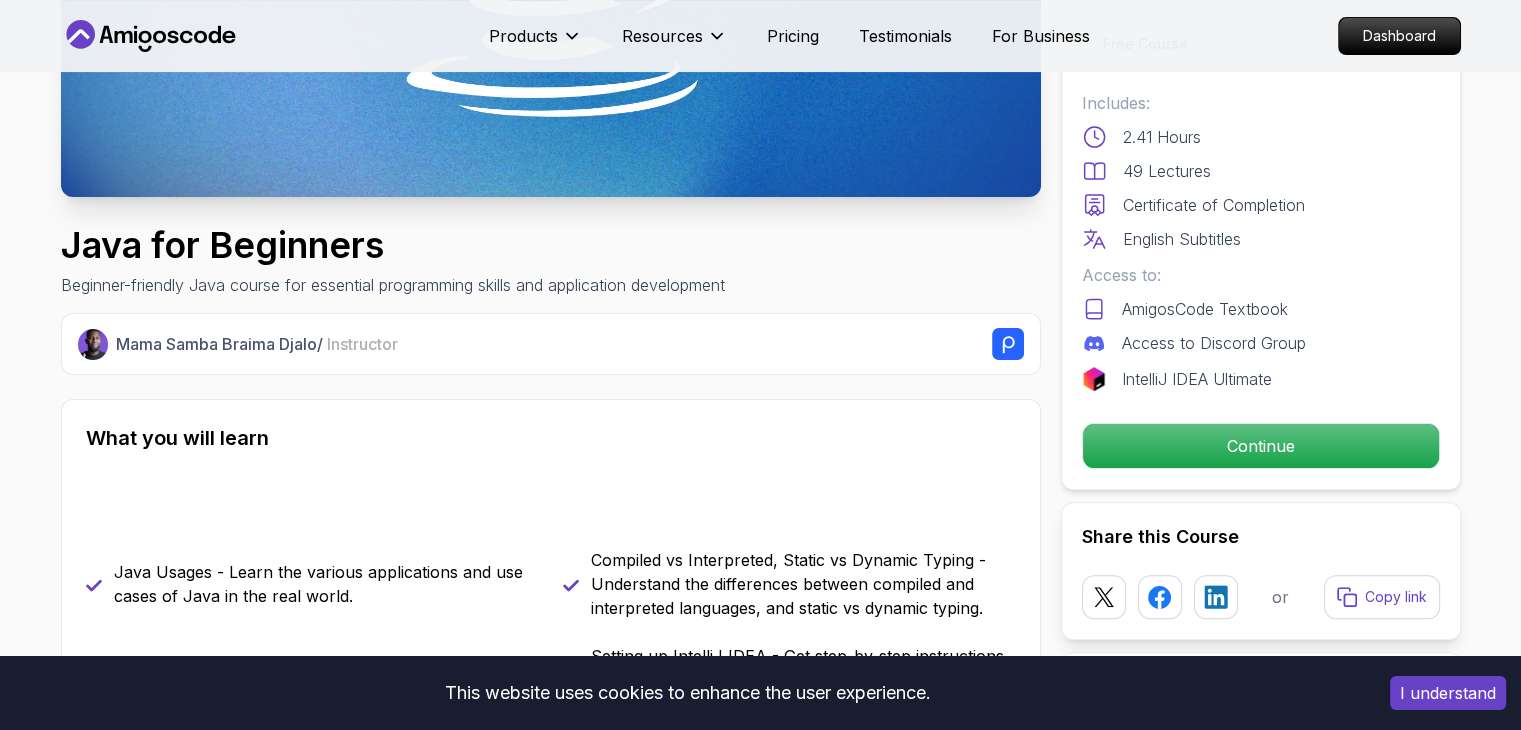 scroll, scrollTop: 0, scrollLeft: 0, axis: both 